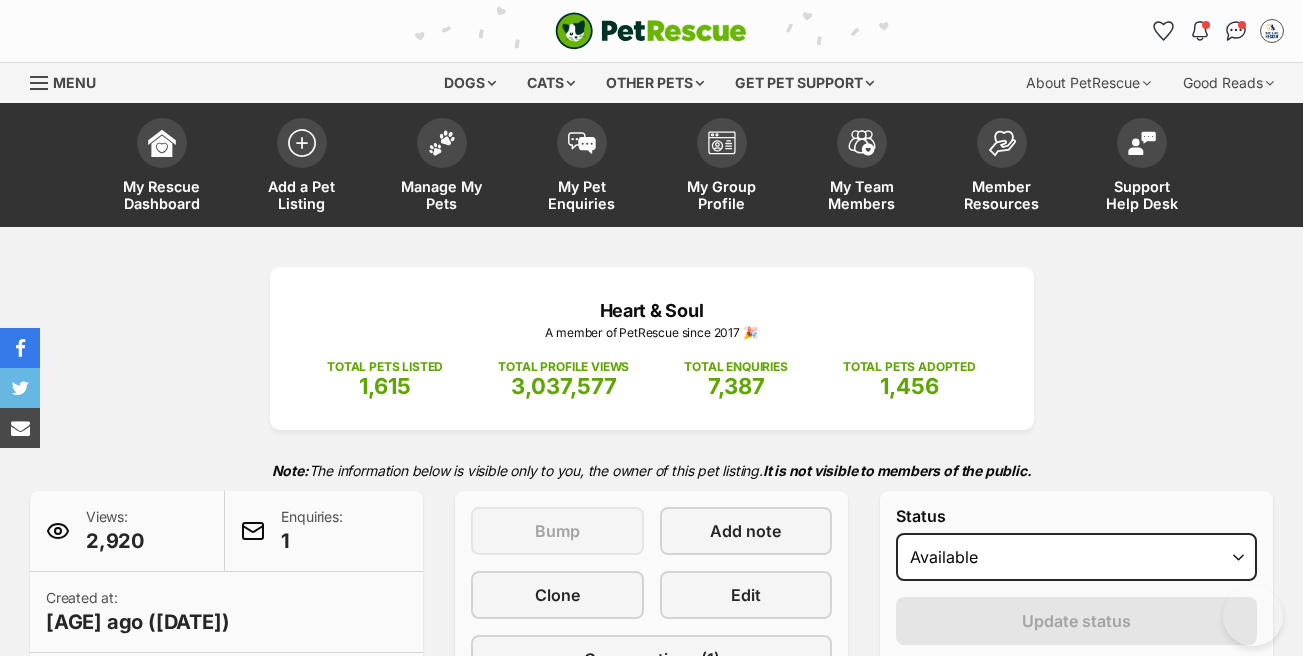scroll, scrollTop: 701, scrollLeft: 0, axis: vertical 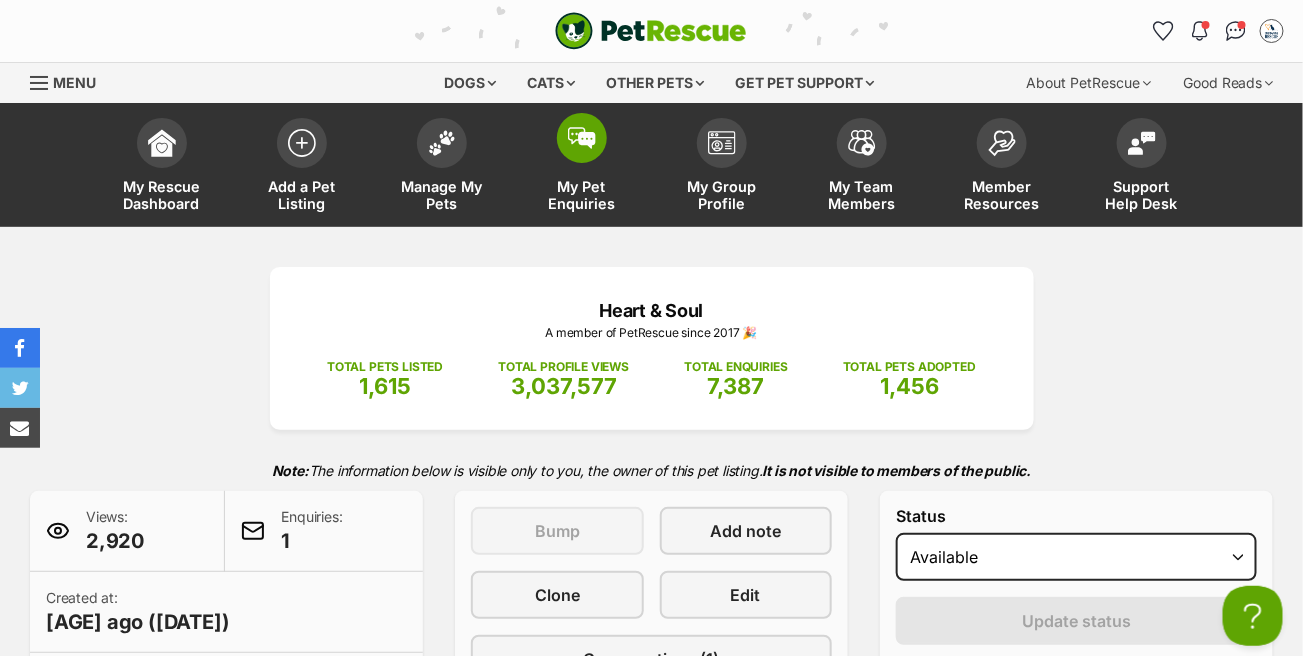 click at bounding box center [582, 138] 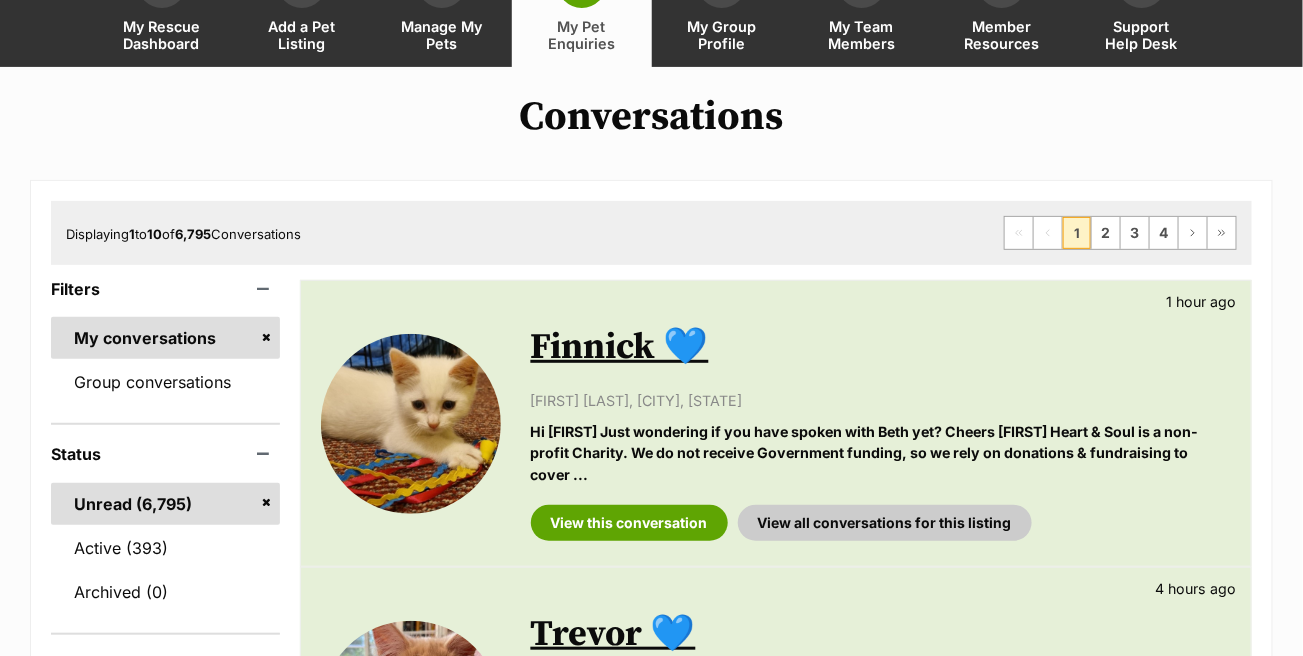 scroll, scrollTop: 0, scrollLeft: 0, axis: both 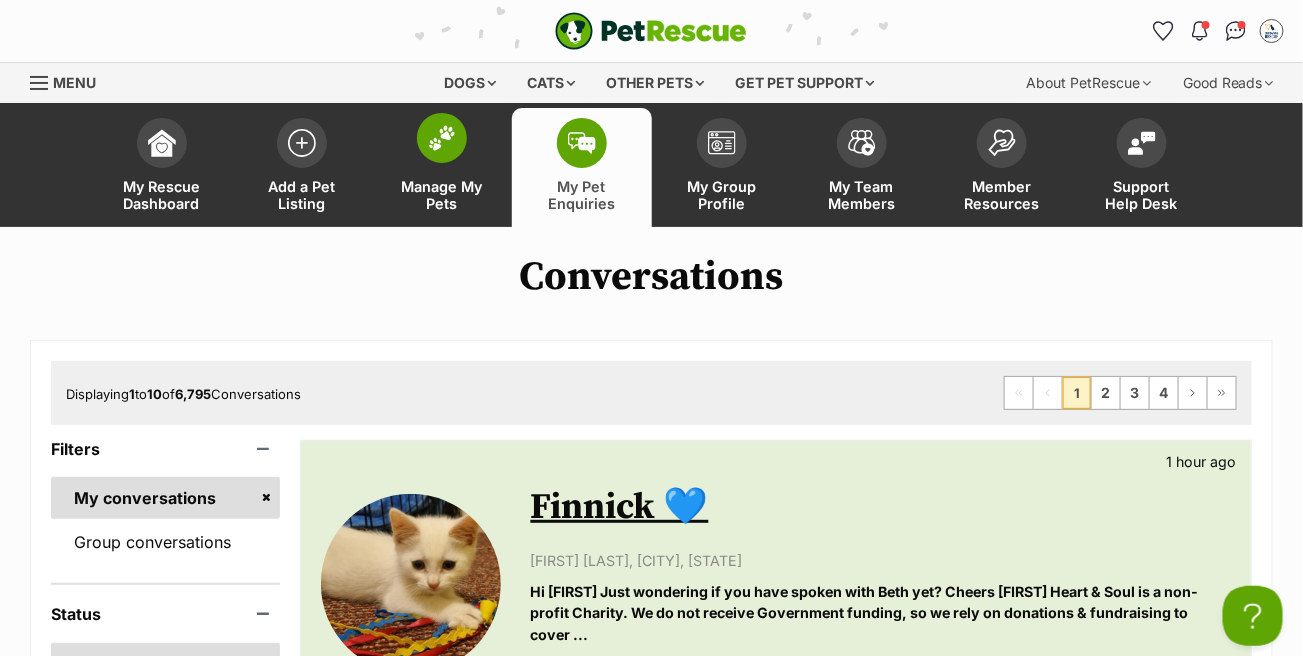 click at bounding box center (442, 138) 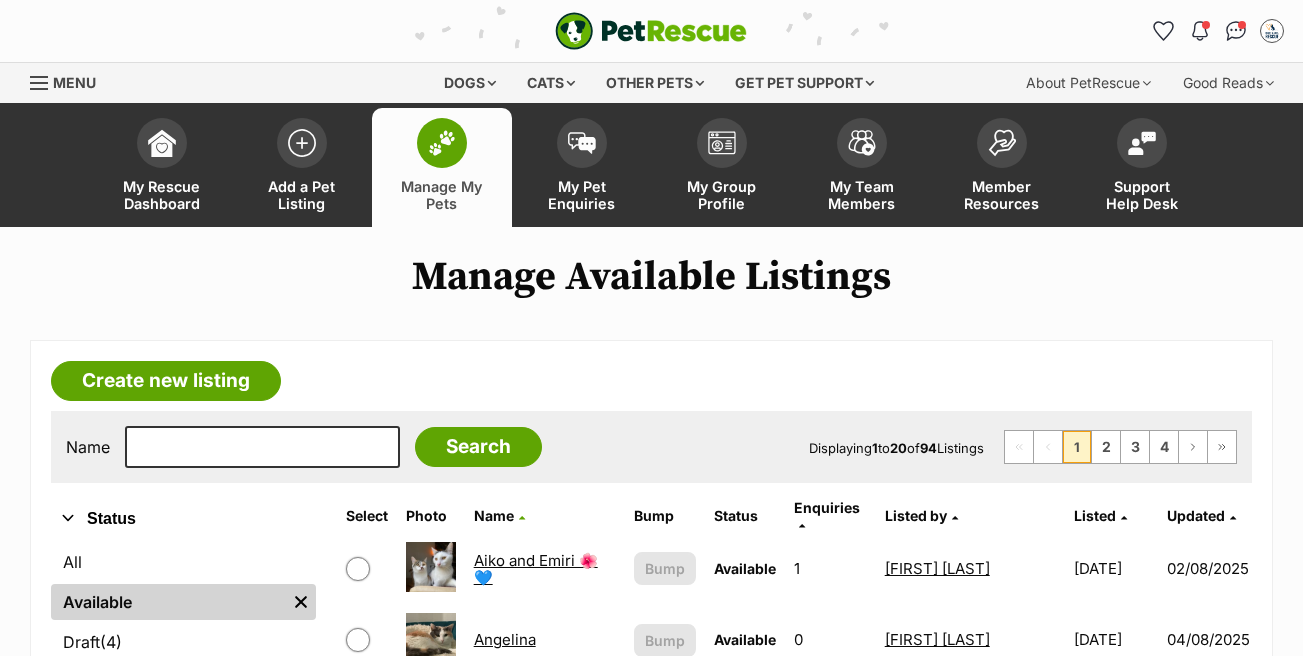 scroll, scrollTop: 0, scrollLeft: 0, axis: both 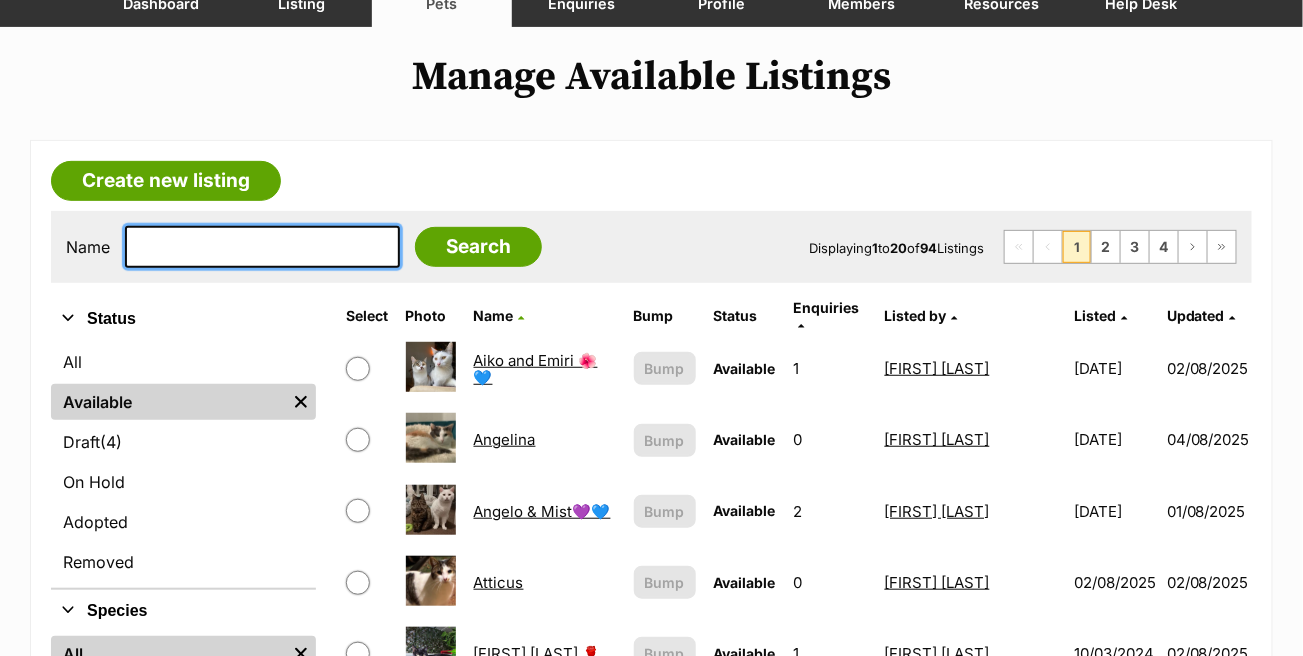 click at bounding box center [262, 247] 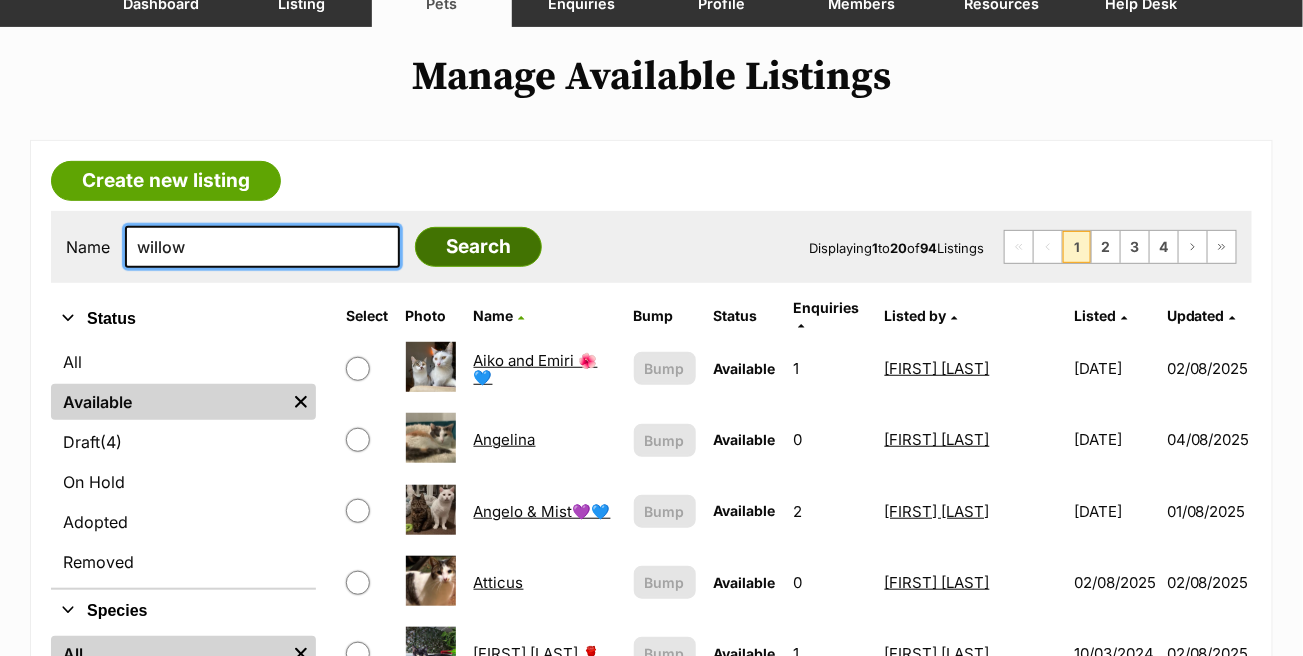 type on "willow" 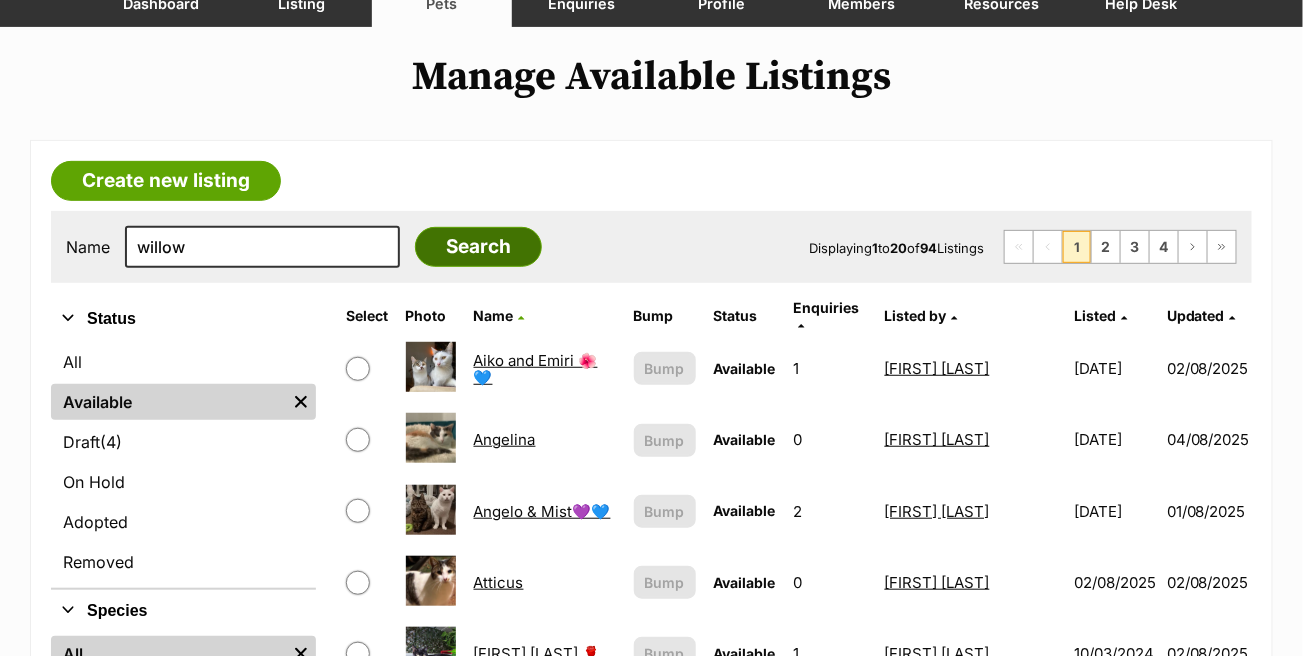 click on "Search" at bounding box center [478, 247] 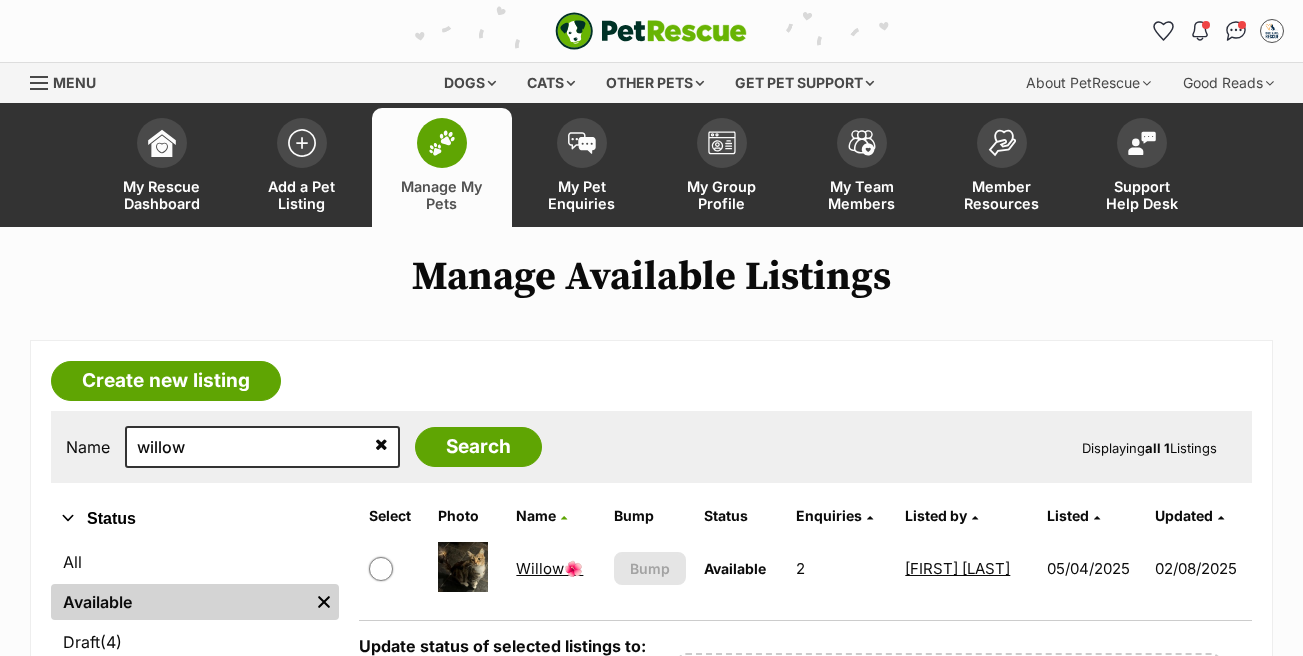 scroll, scrollTop: 0, scrollLeft: 0, axis: both 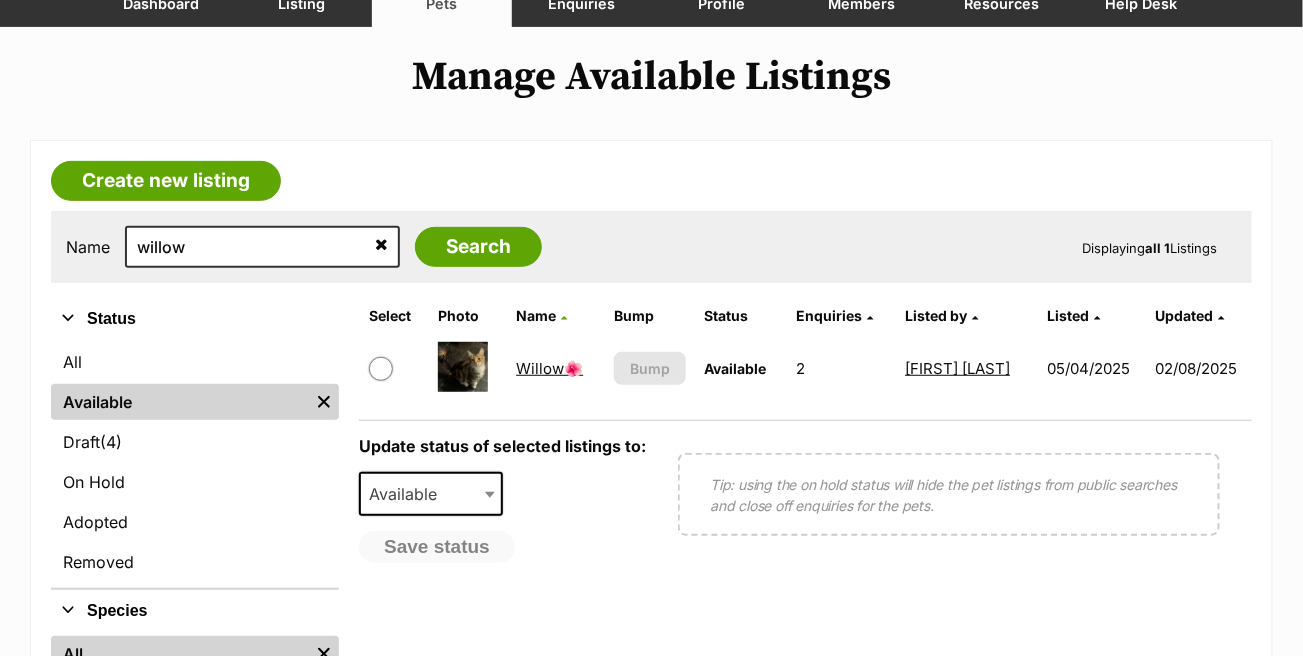 click on "Willow🌺" at bounding box center (549, 368) 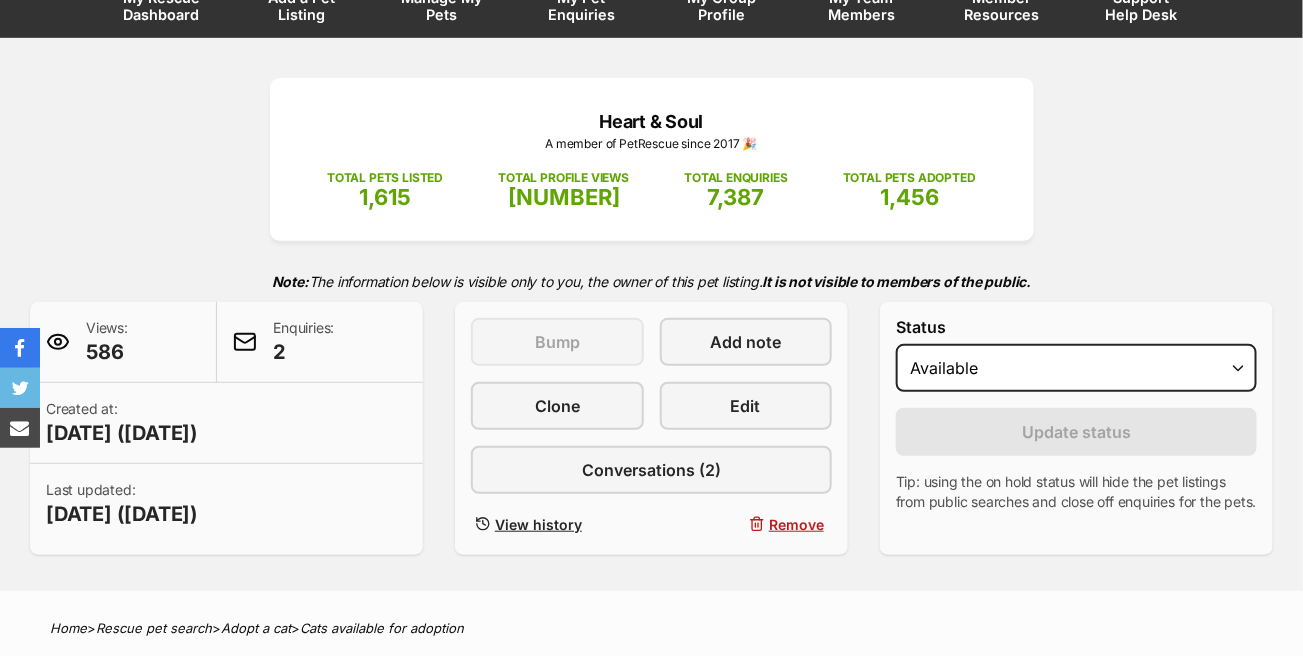 scroll, scrollTop: 0, scrollLeft: 0, axis: both 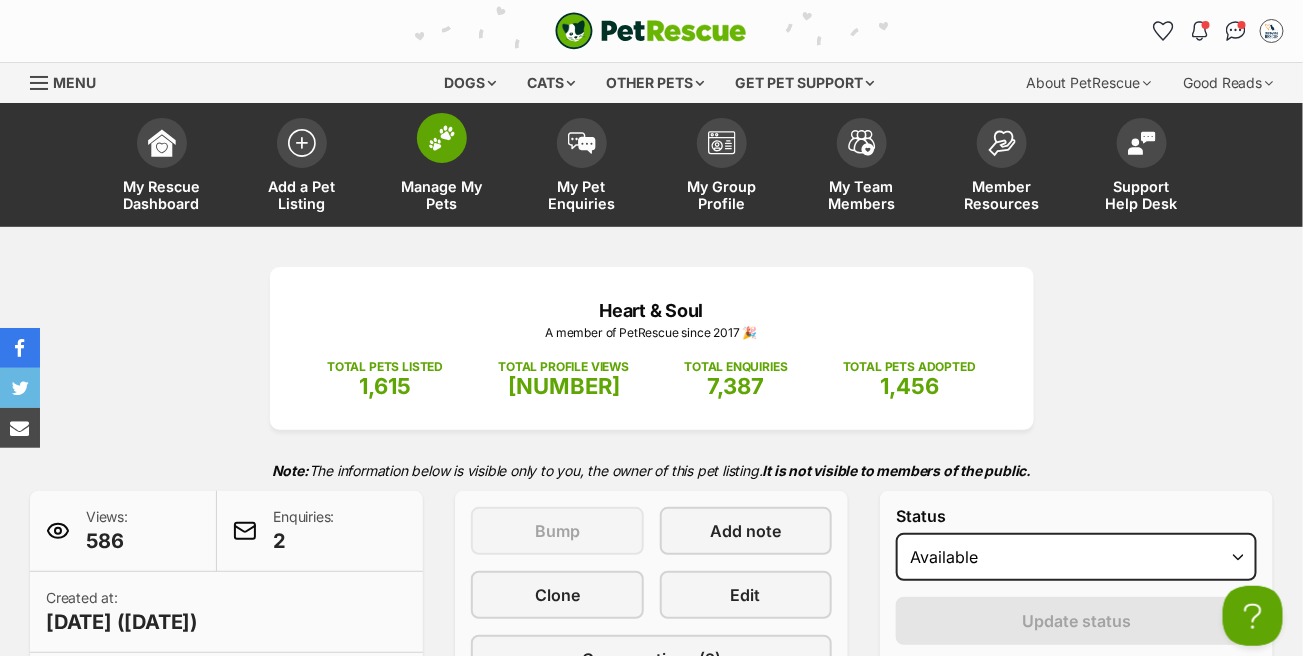 click at bounding box center (442, 138) 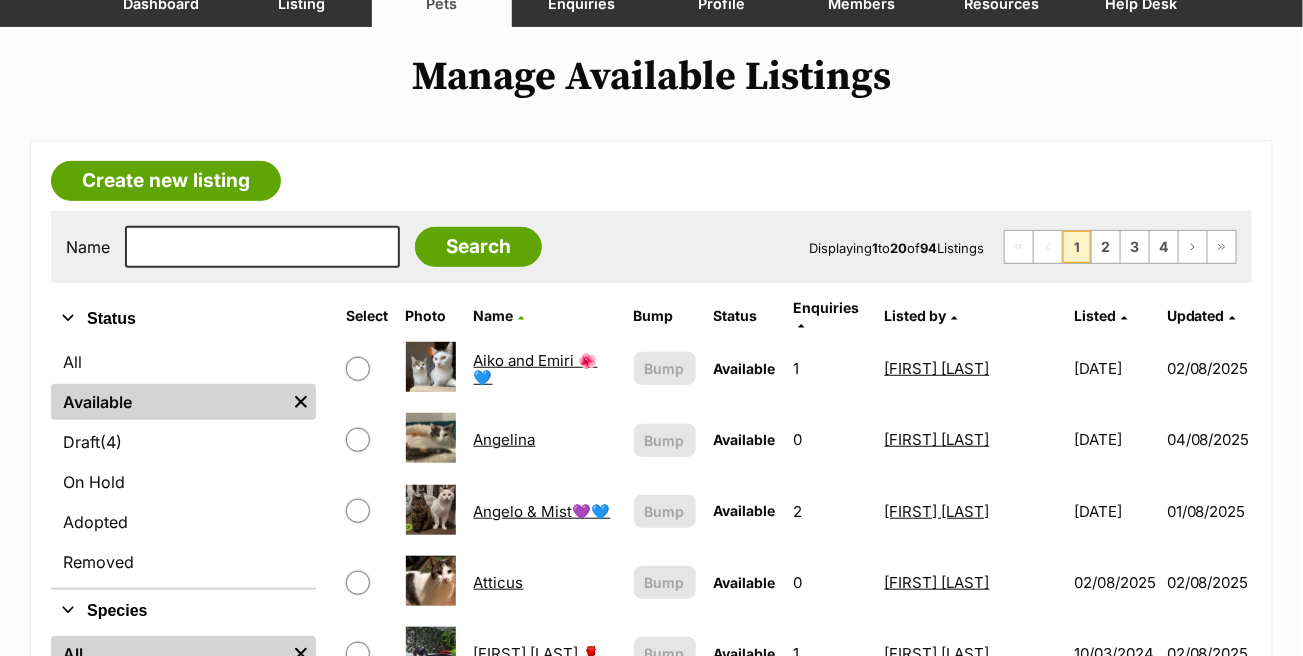 scroll, scrollTop: 0, scrollLeft: 0, axis: both 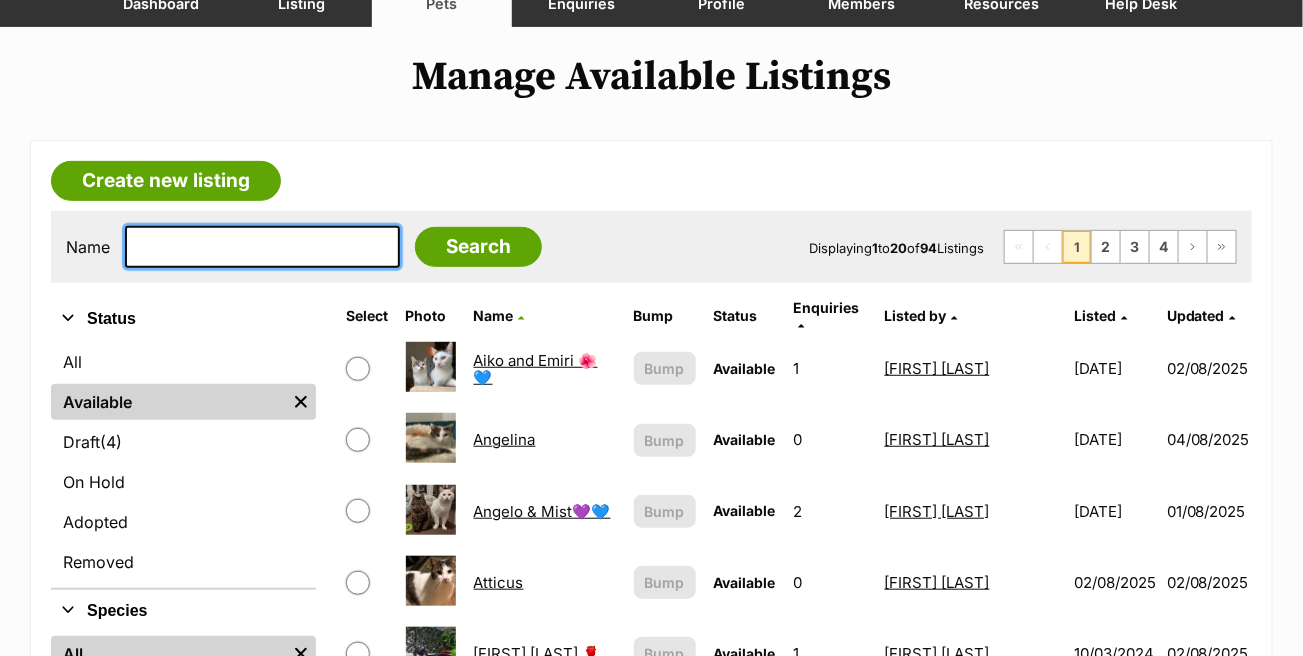 click at bounding box center (262, 247) 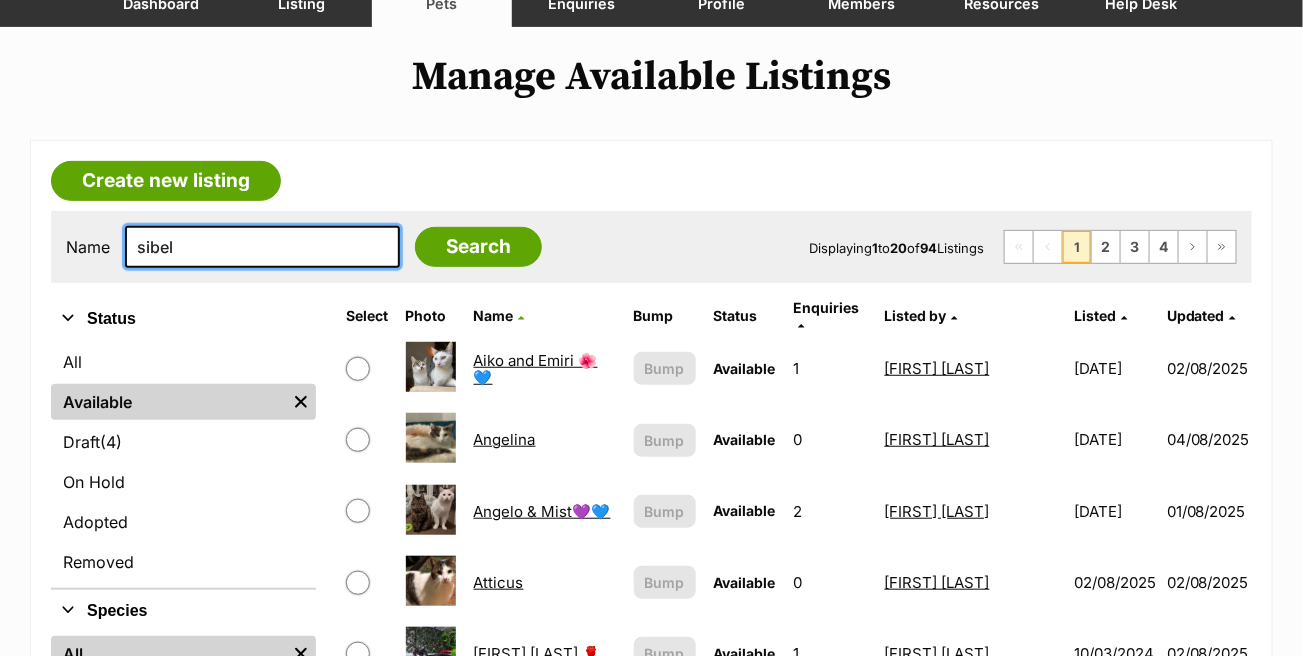 type on "sibel" 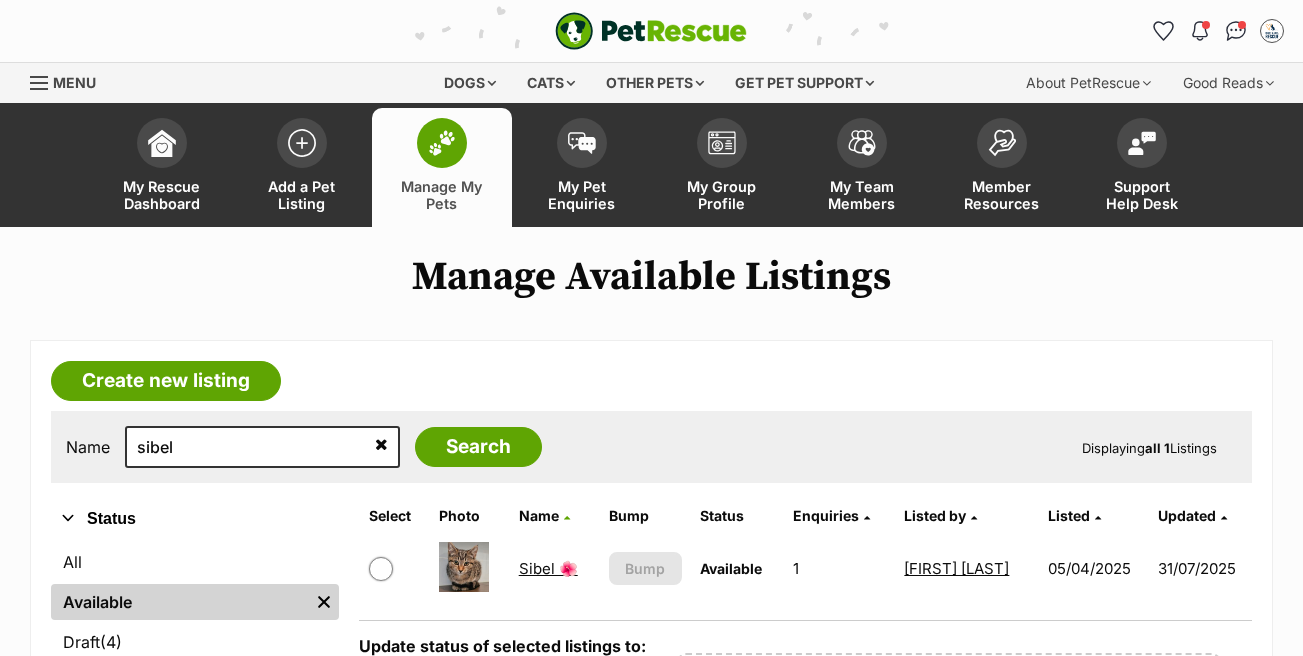 scroll, scrollTop: 0, scrollLeft: 0, axis: both 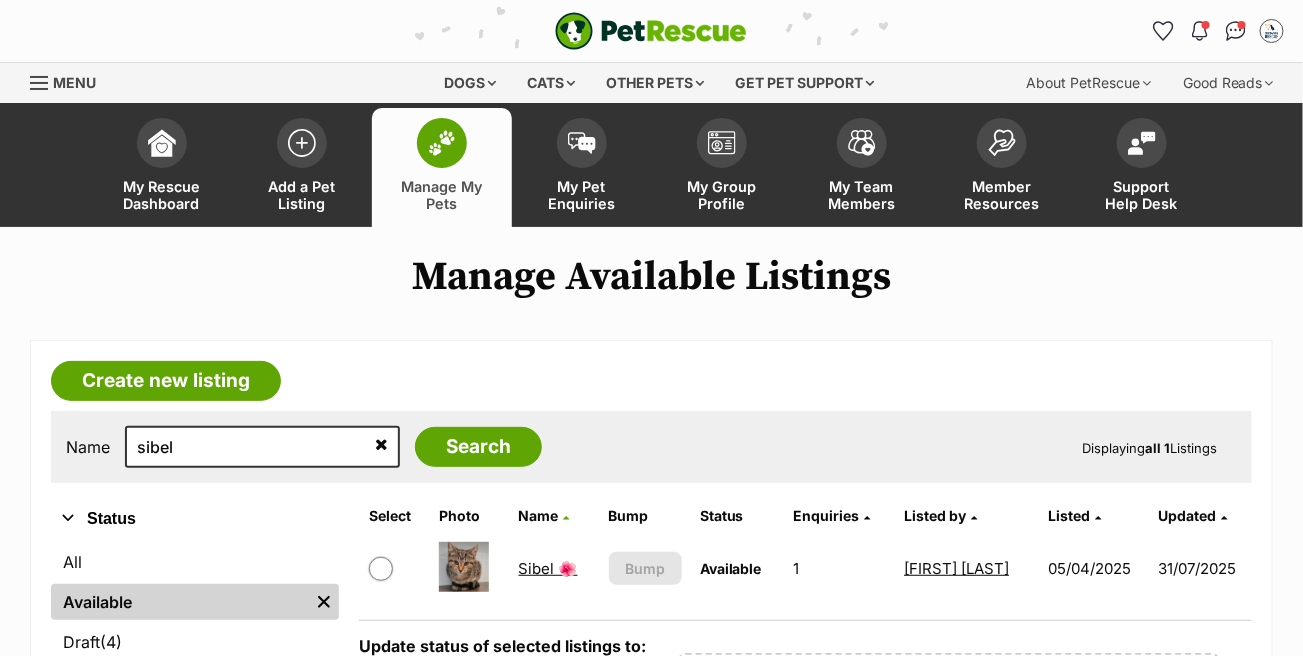 click on "Sibel 🌺" at bounding box center [548, 568] 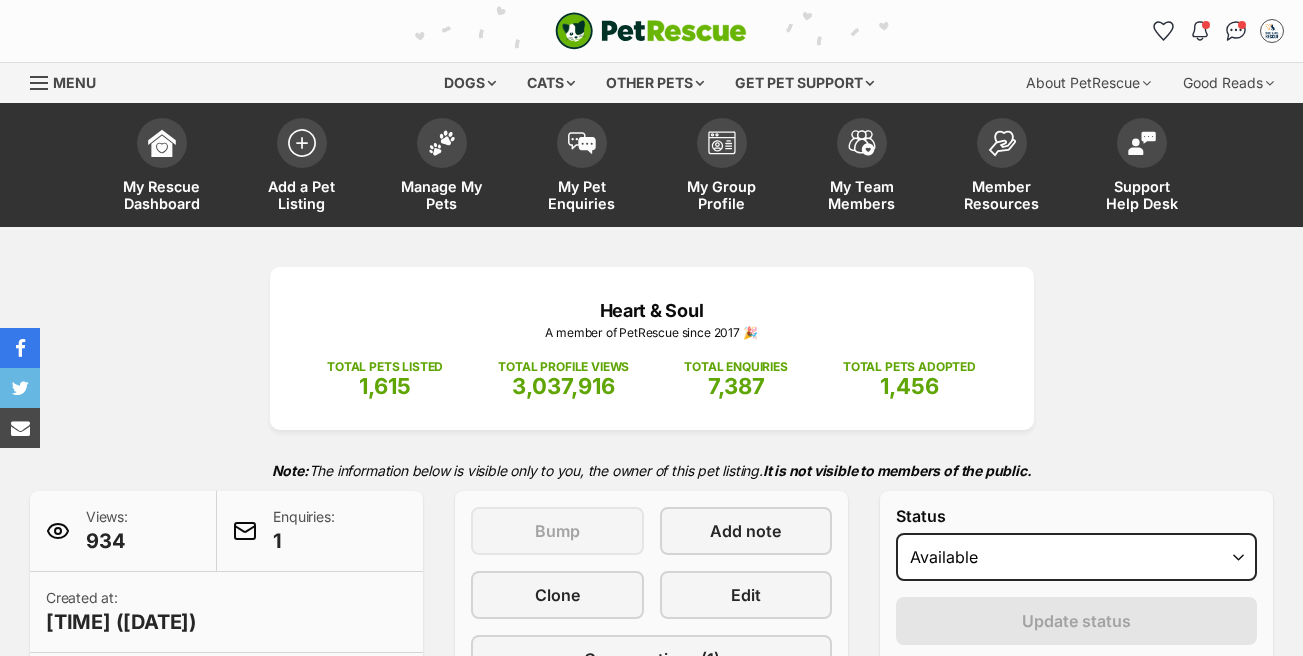 scroll, scrollTop: 400, scrollLeft: 0, axis: vertical 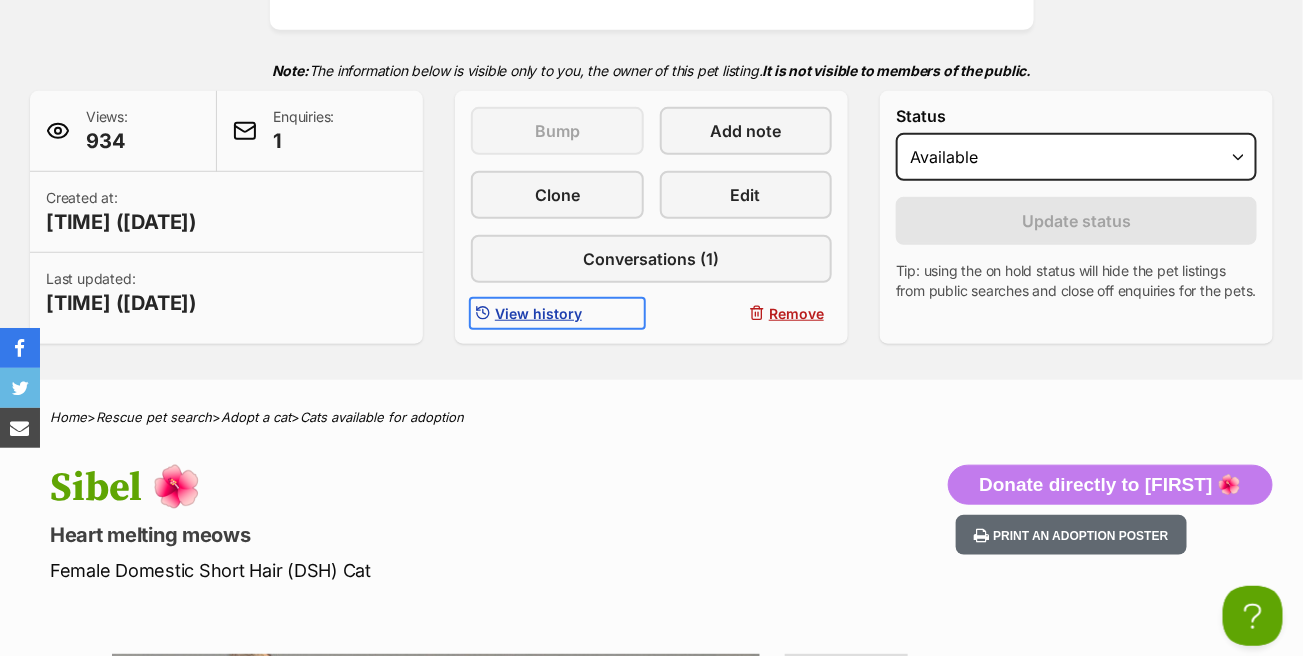 click on "View history" at bounding box center [538, 313] 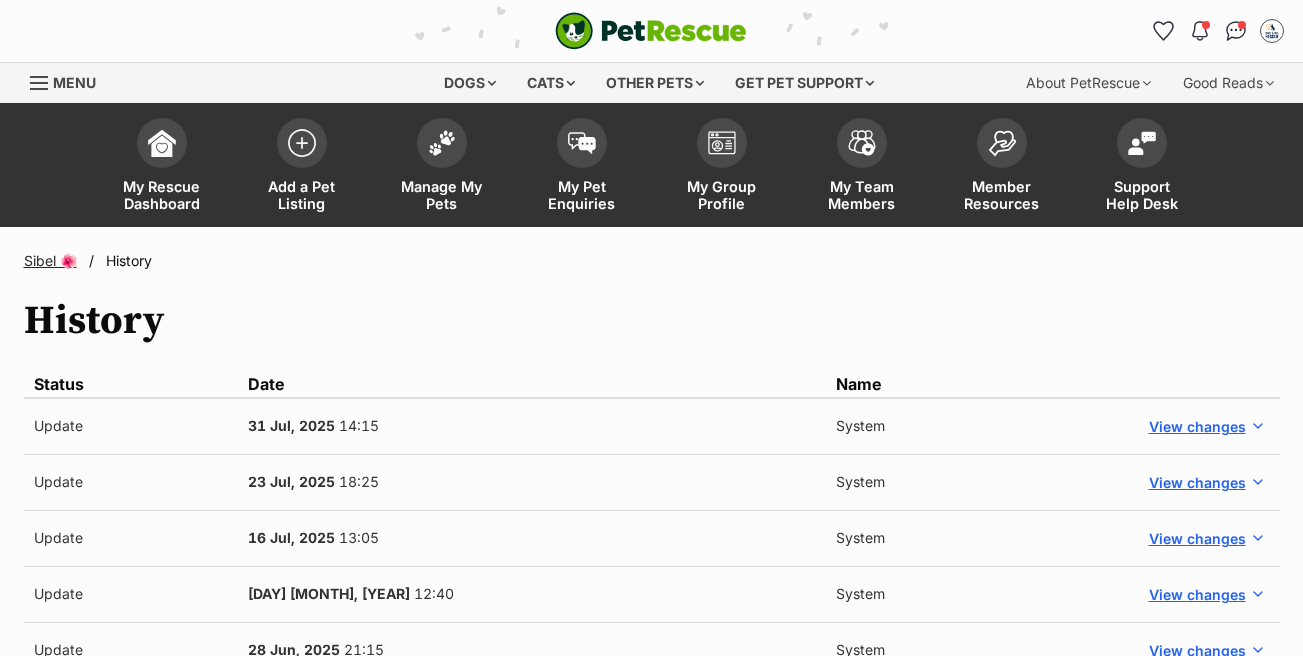scroll, scrollTop: 0, scrollLeft: 0, axis: both 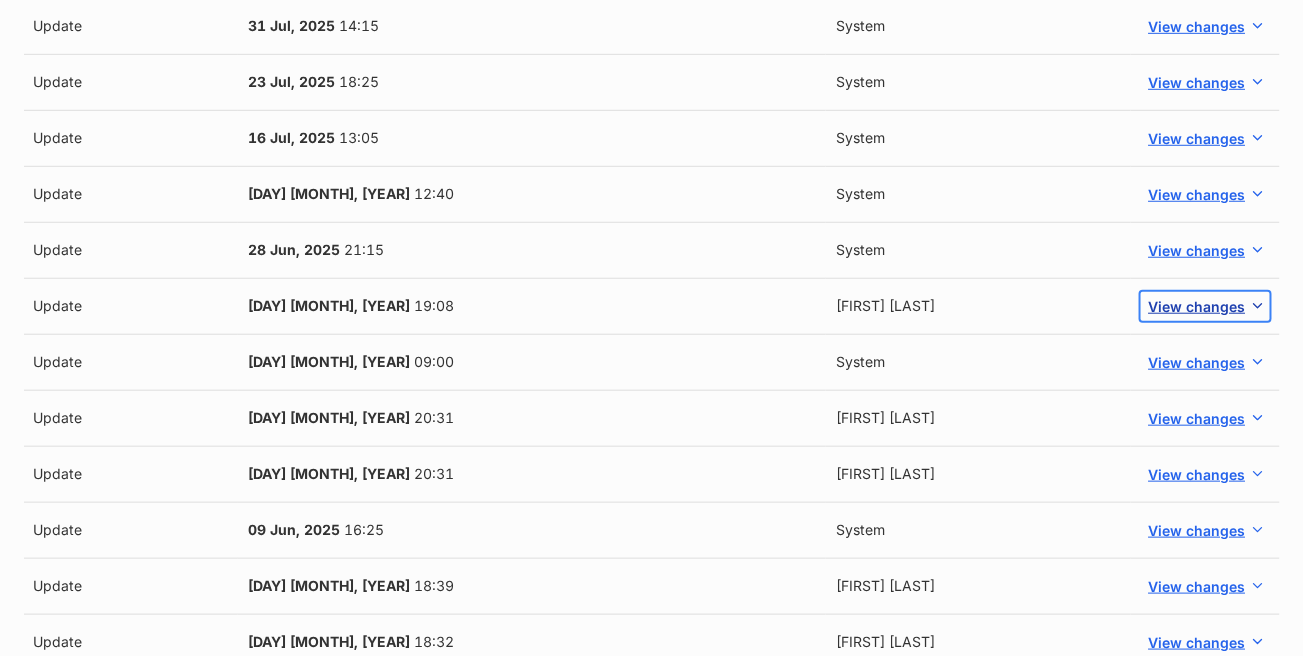 click on "View changes" at bounding box center [1197, 306] 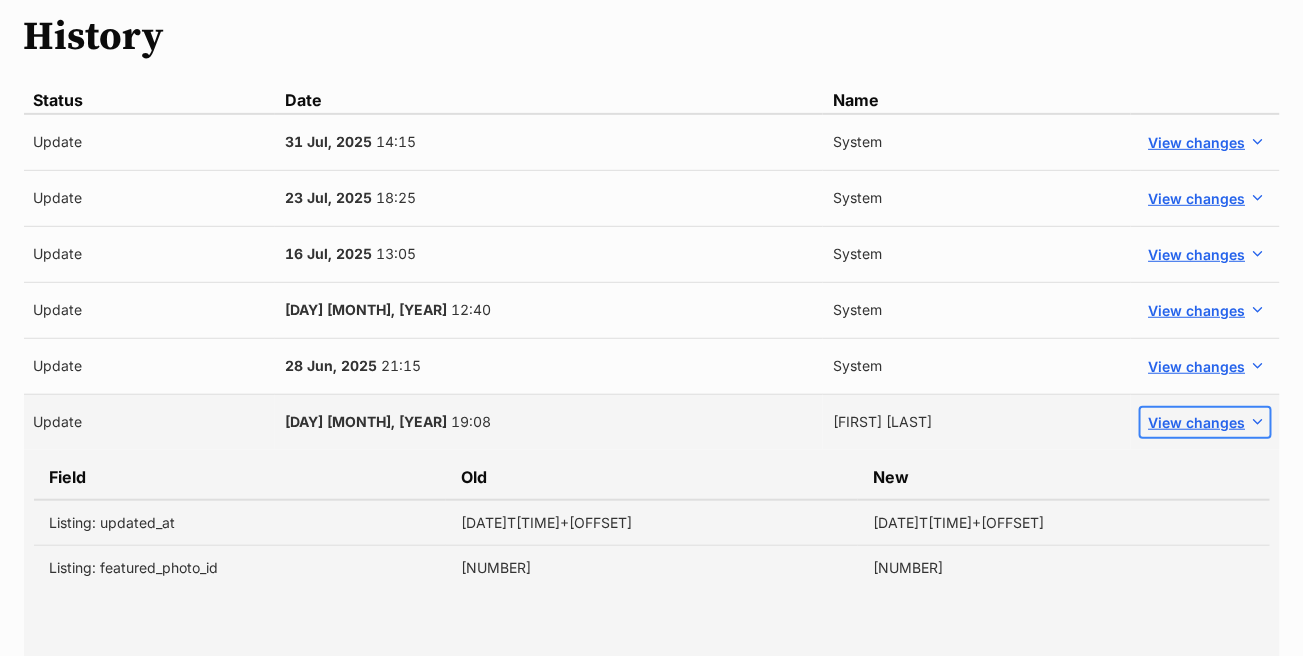 scroll, scrollTop: 300, scrollLeft: 0, axis: vertical 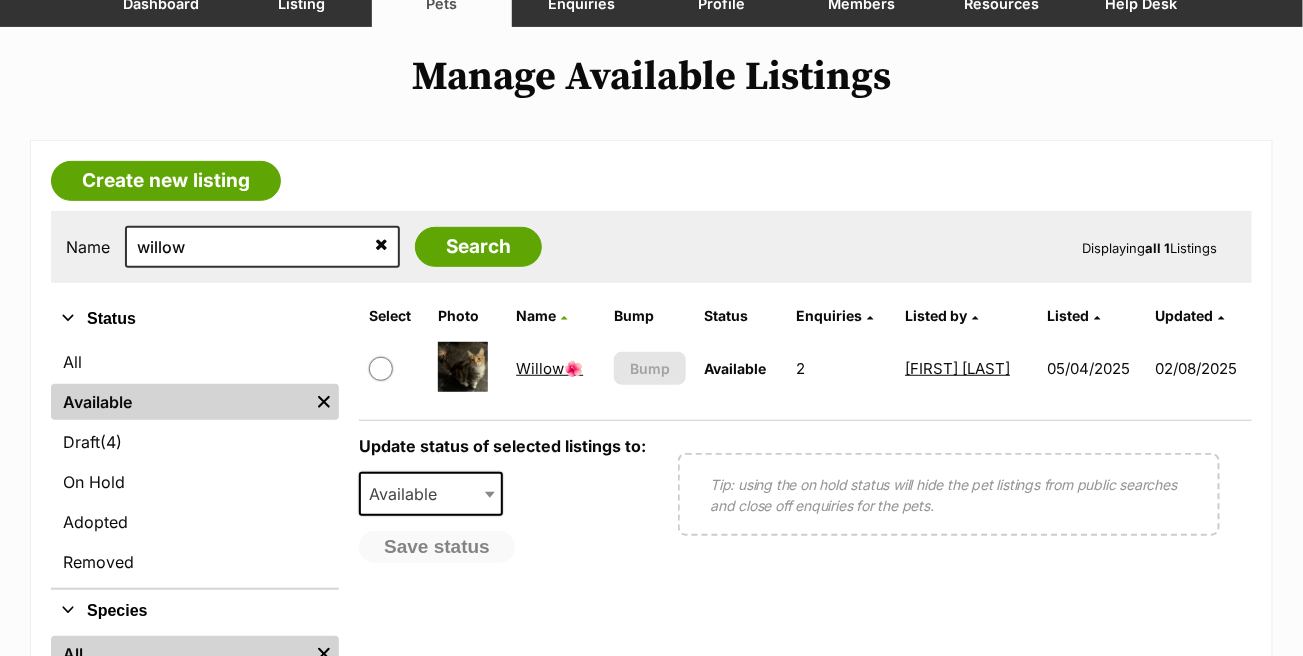 click on "Available" at bounding box center (180, 402) 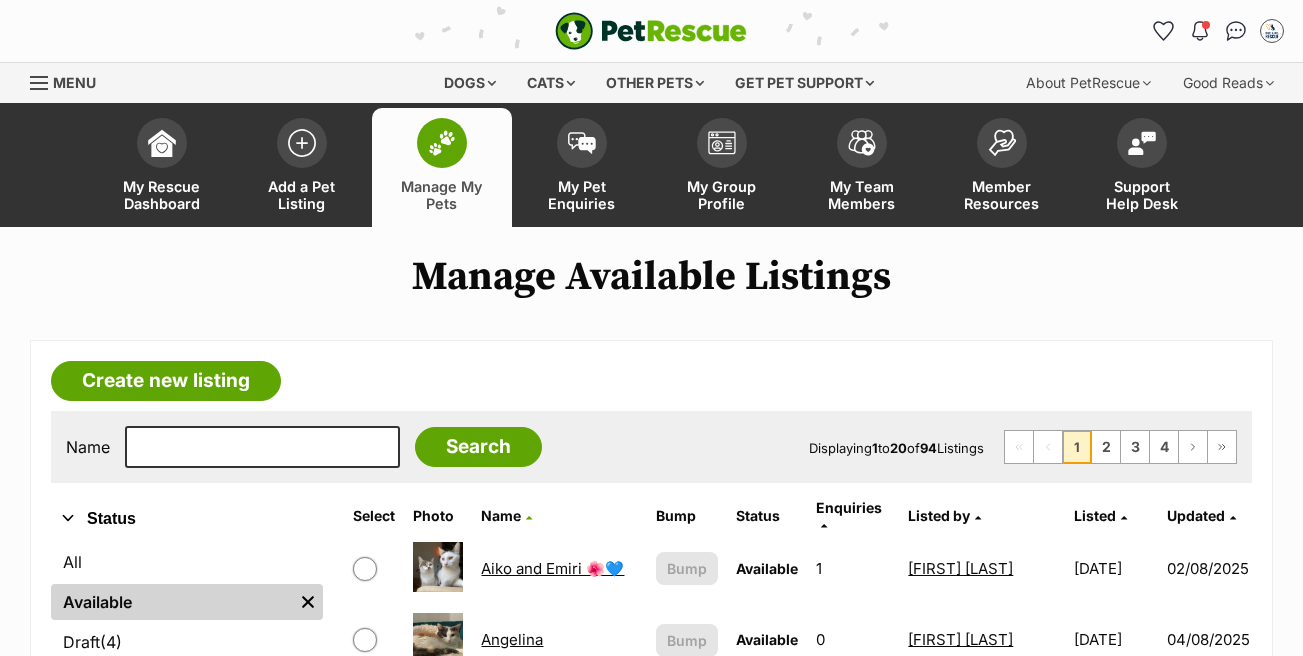 scroll, scrollTop: 0, scrollLeft: 0, axis: both 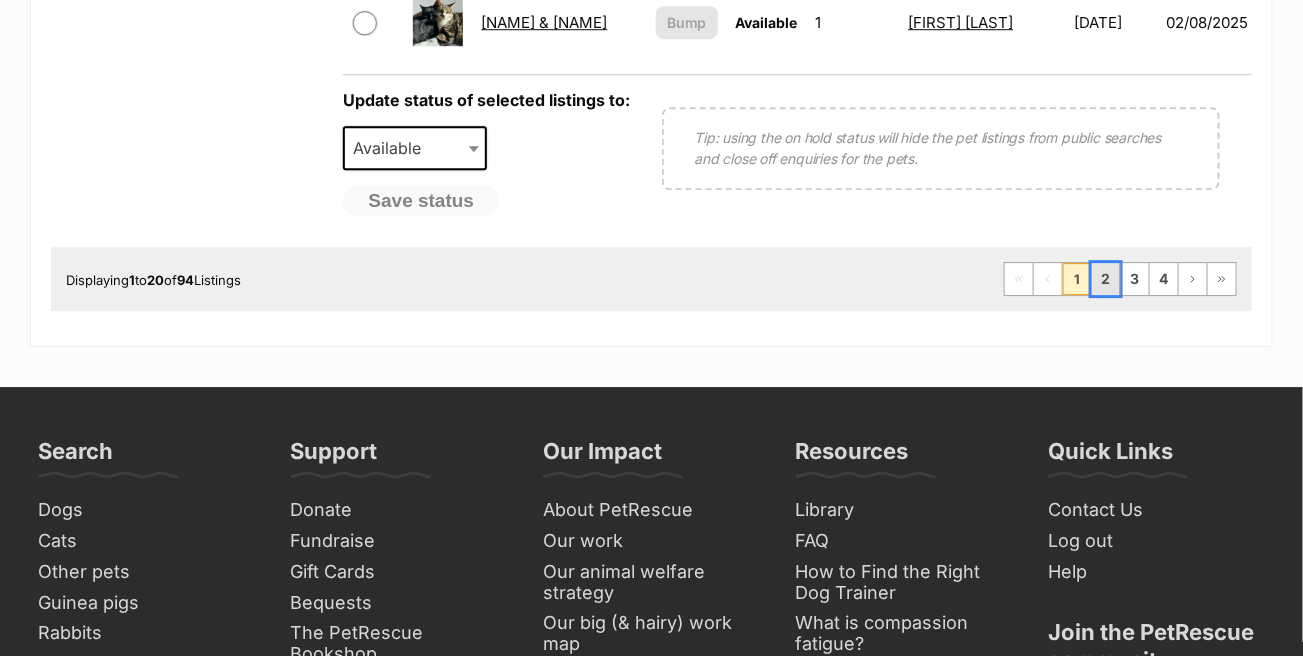click on "2" at bounding box center [1106, 279] 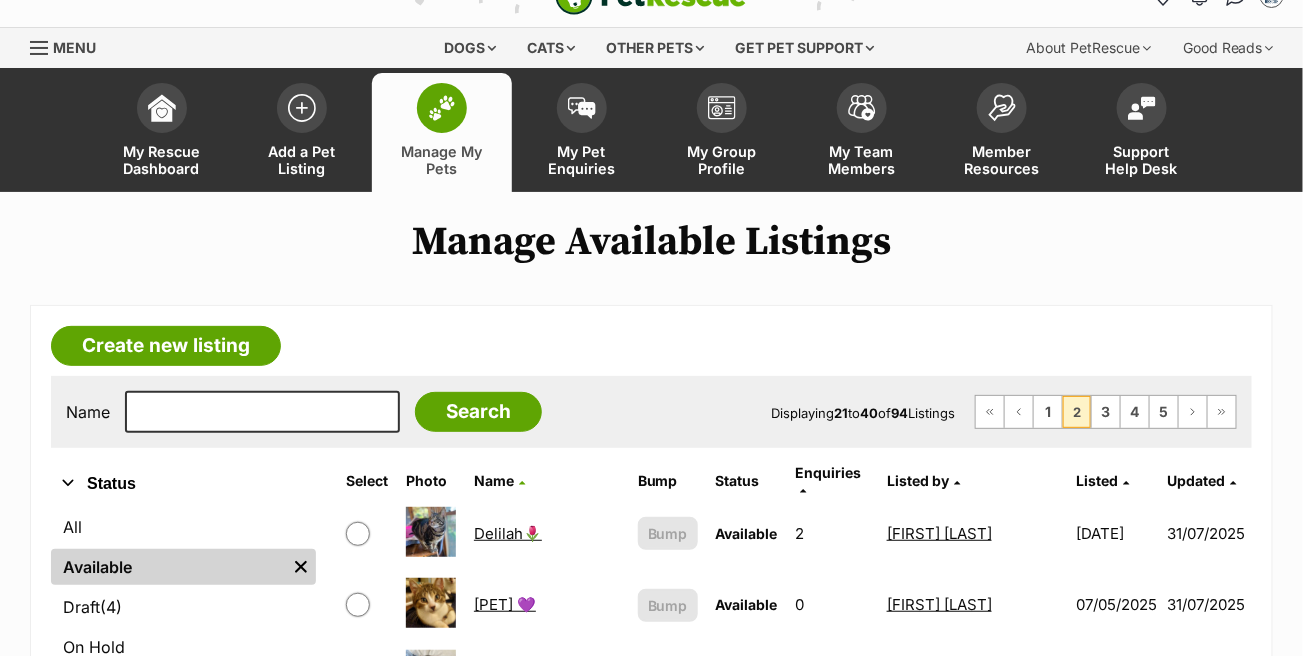 scroll, scrollTop: 300, scrollLeft: 0, axis: vertical 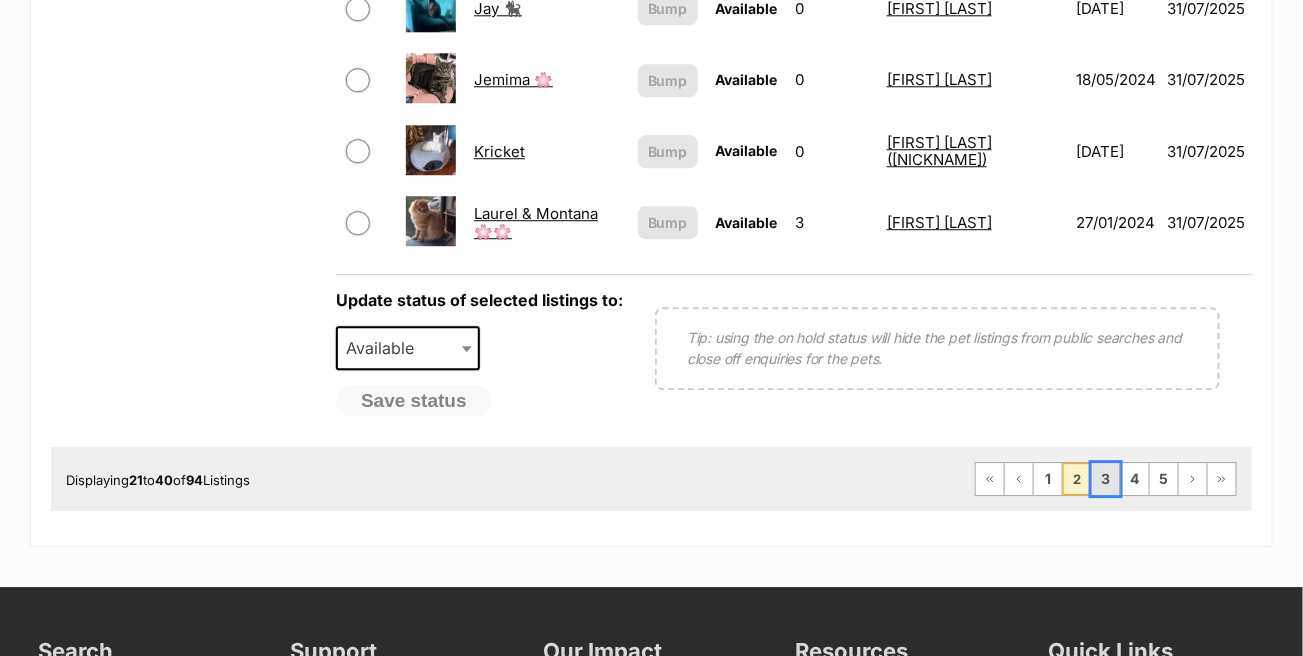click on "3" at bounding box center (1106, 479) 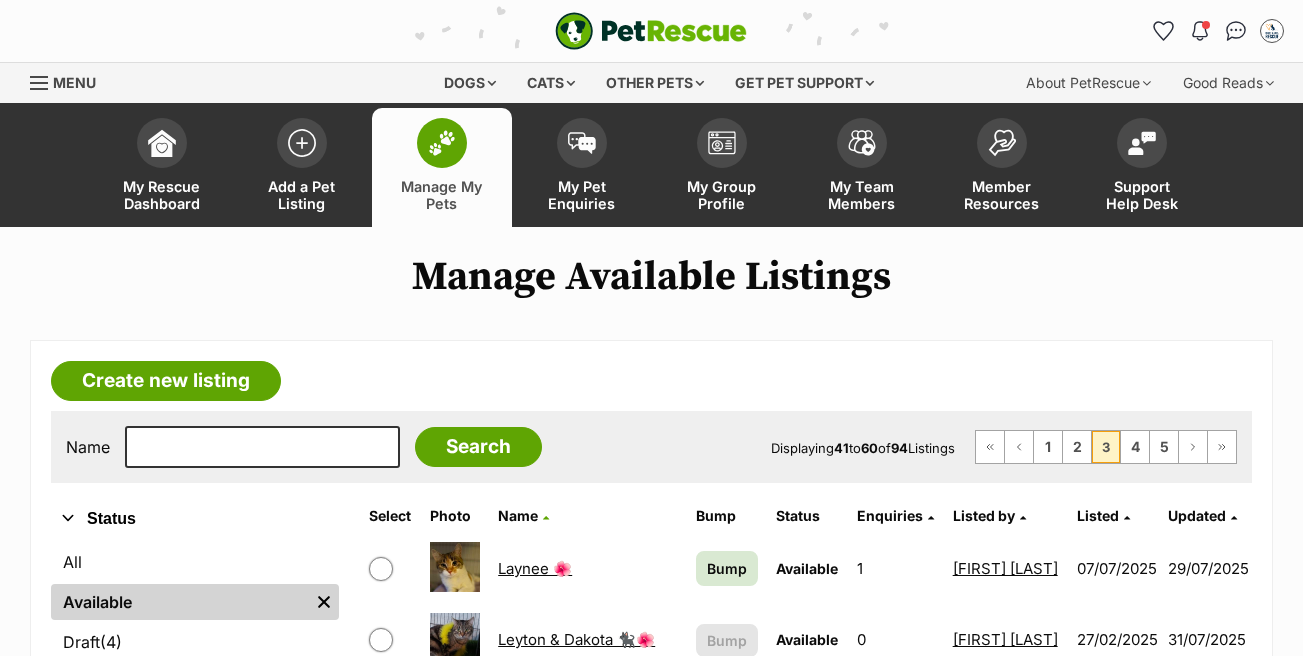 scroll, scrollTop: 0, scrollLeft: 0, axis: both 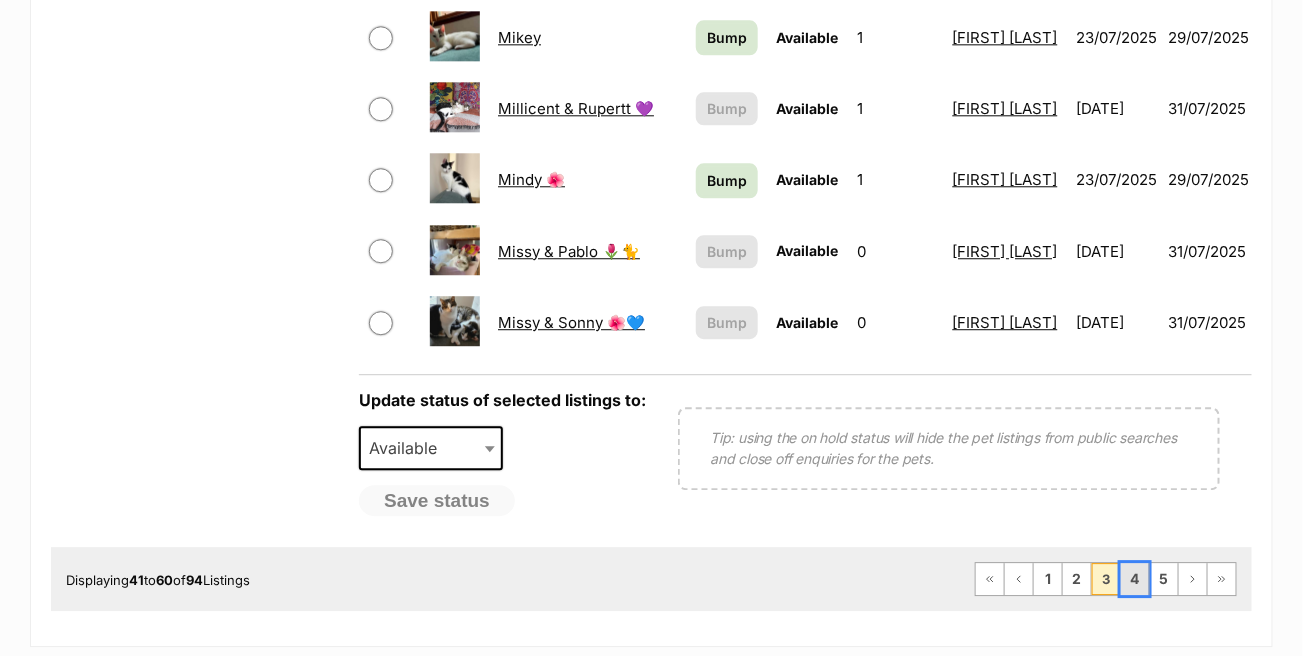 click on "4" at bounding box center (1135, 579) 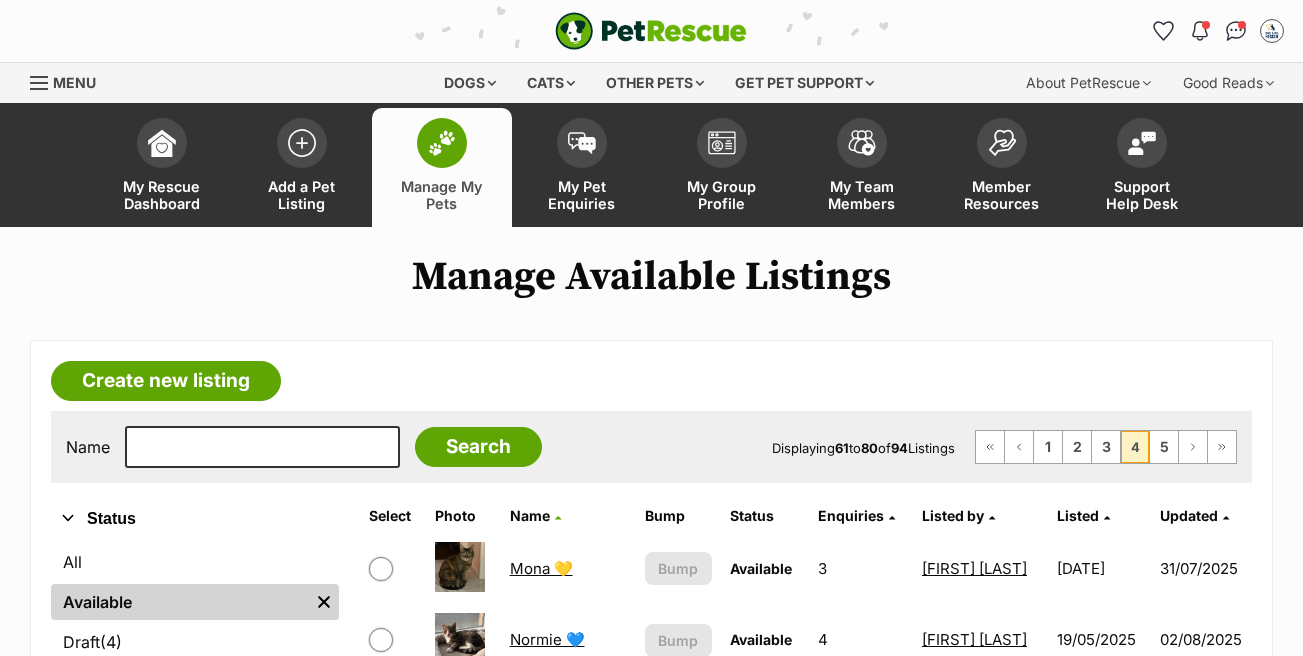 scroll, scrollTop: 0, scrollLeft: 0, axis: both 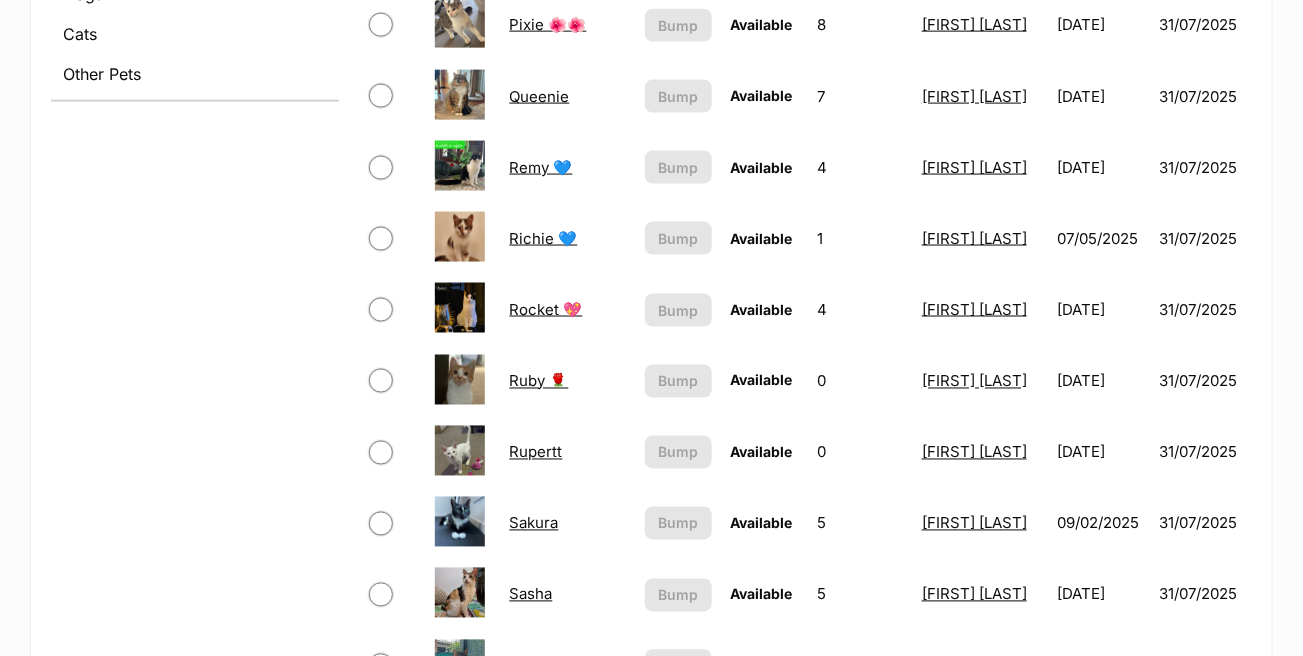 click on "Ruby 🌹" at bounding box center [539, 381] 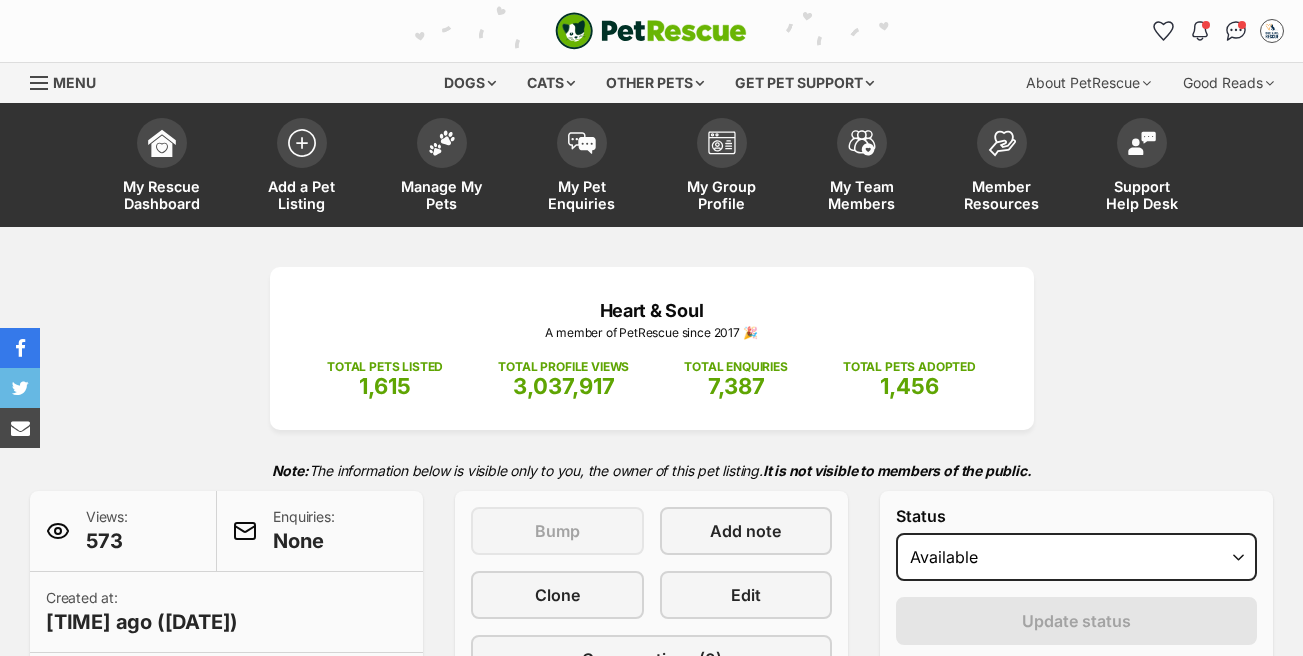 scroll, scrollTop: 0, scrollLeft: 0, axis: both 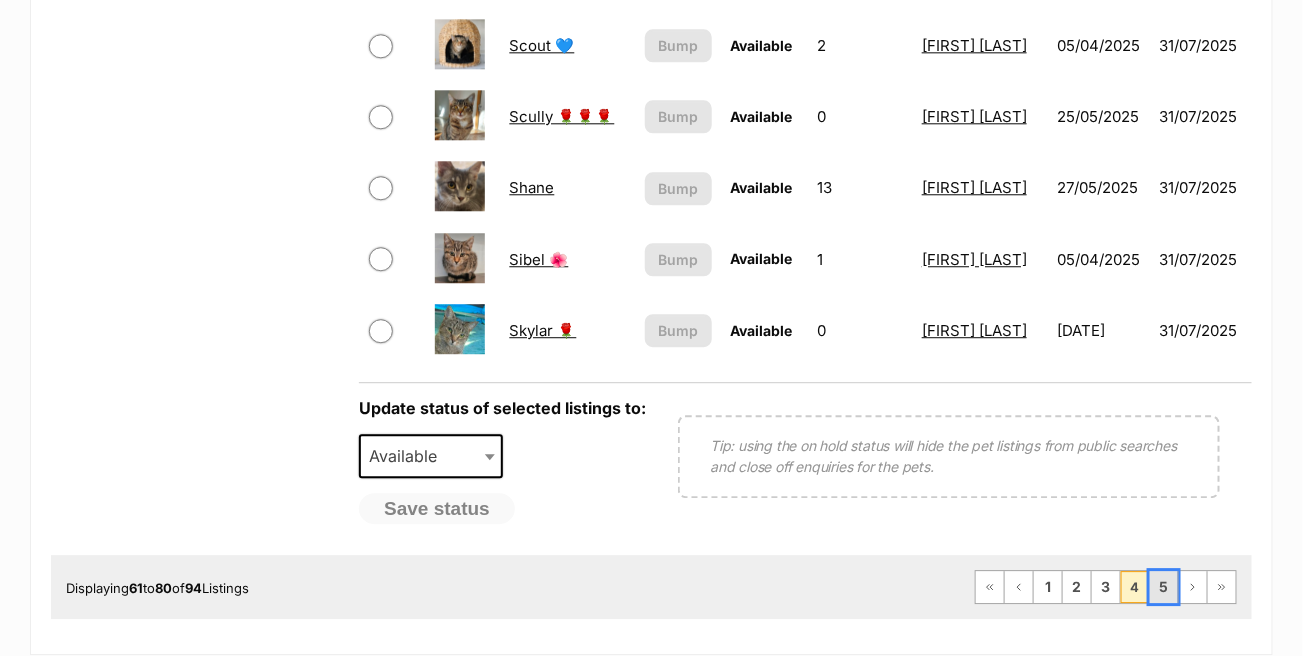 click on "5" at bounding box center [1164, 587] 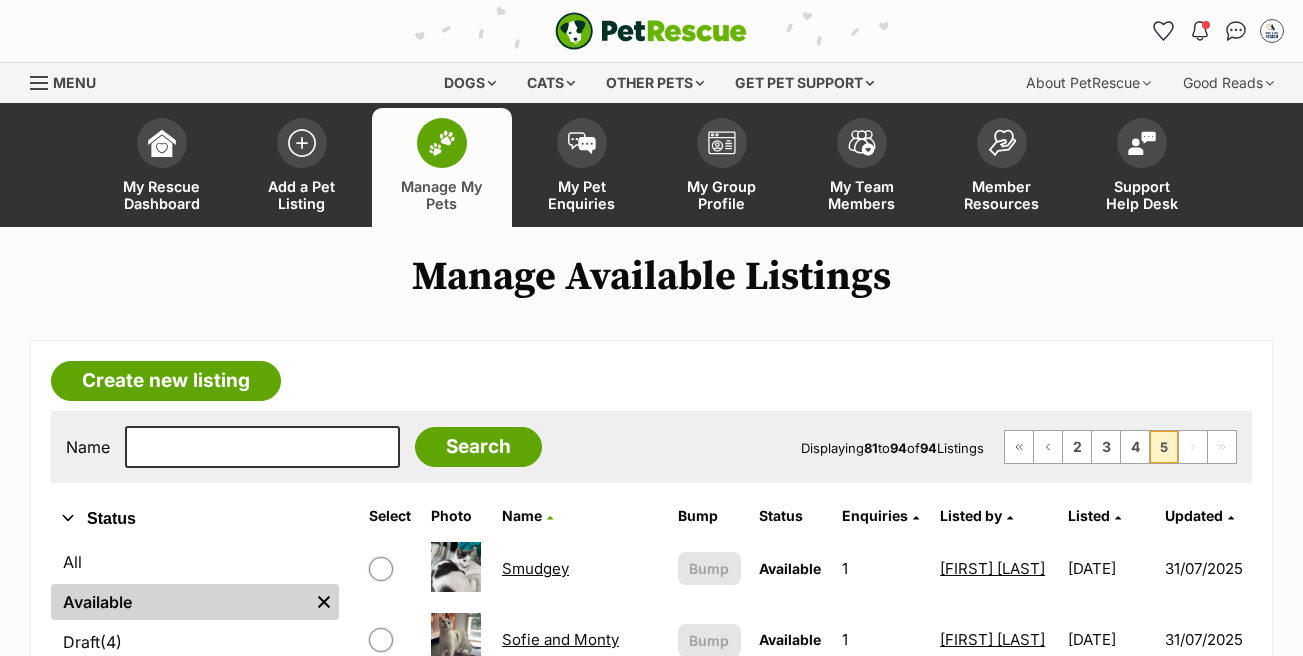 scroll, scrollTop: 400, scrollLeft: 0, axis: vertical 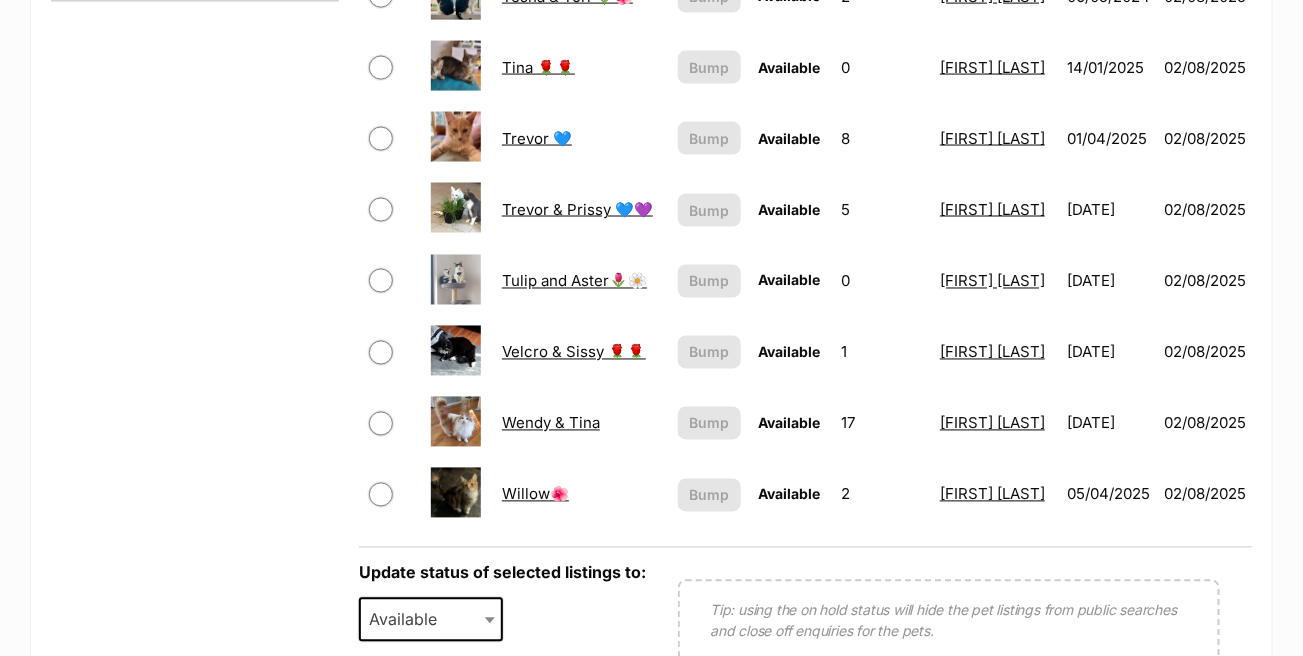 click on "Willow🌺" at bounding box center (535, 494) 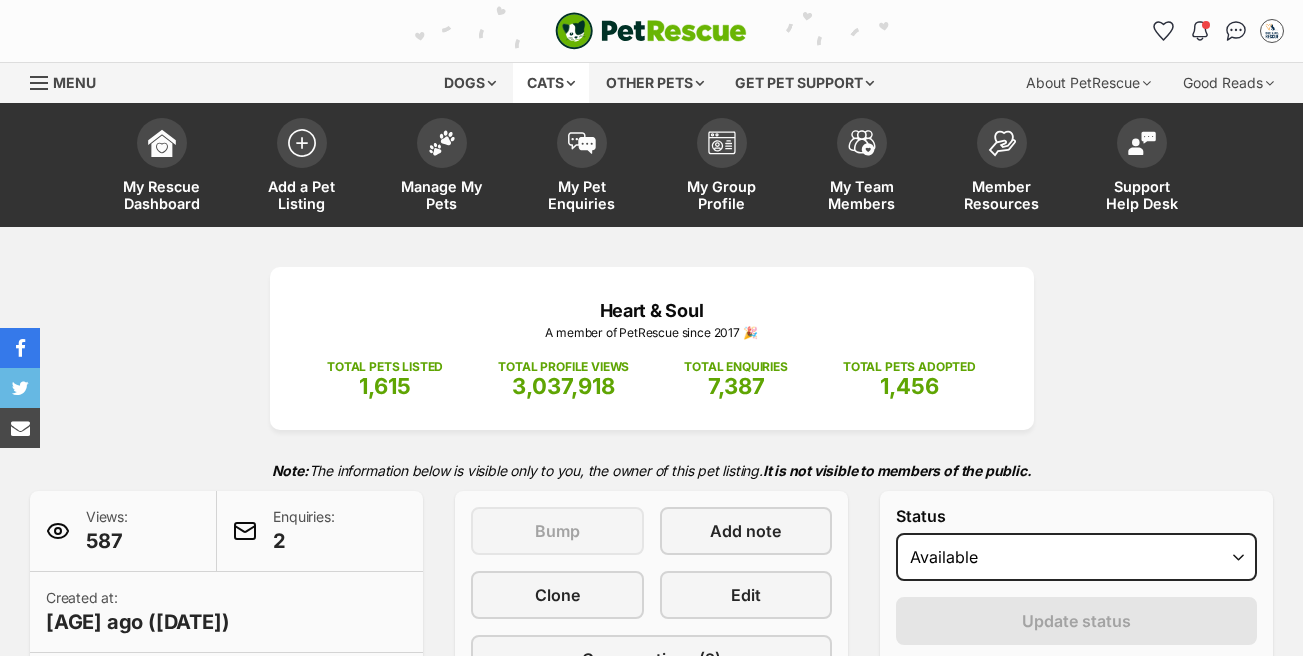 scroll, scrollTop: 0, scrollLeft: 0, axis: both 